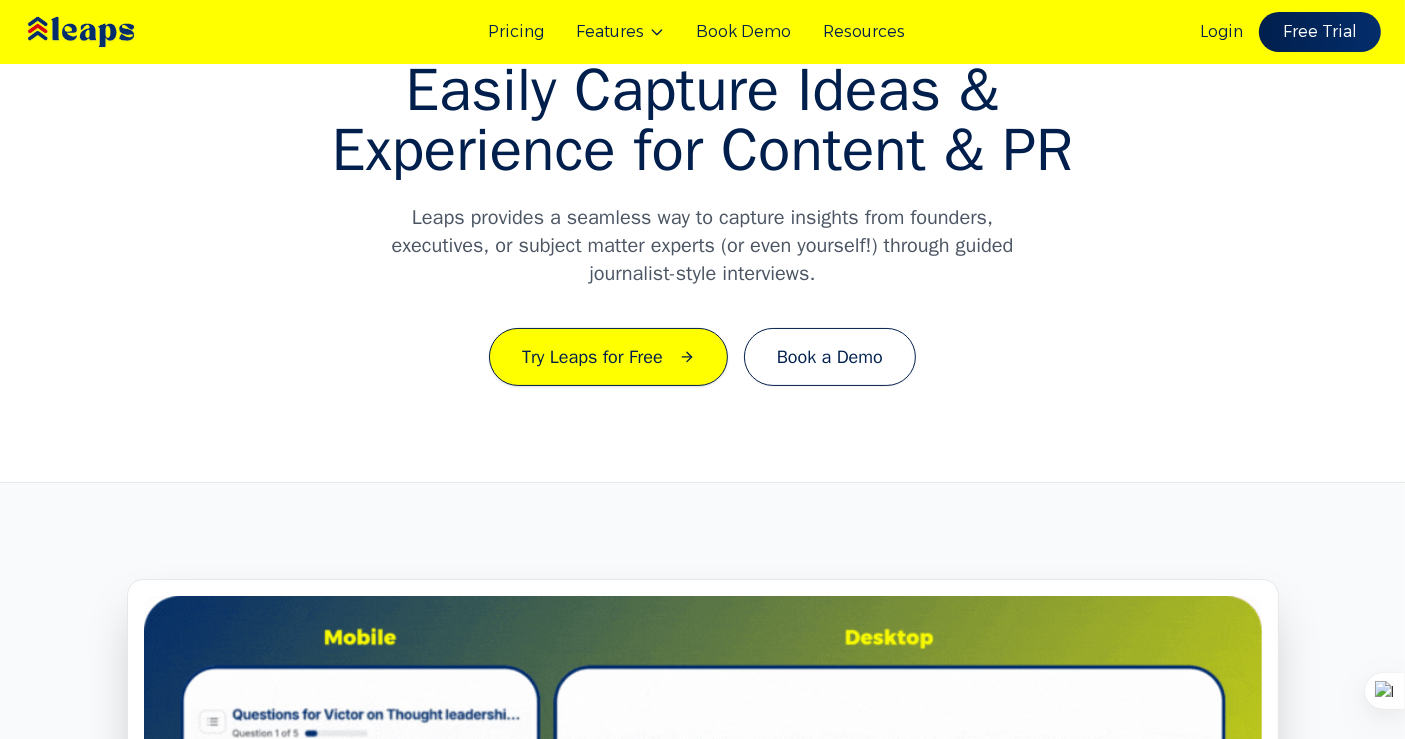 scroll, scrollTop: 0, scrollLeft: 0, axis: both 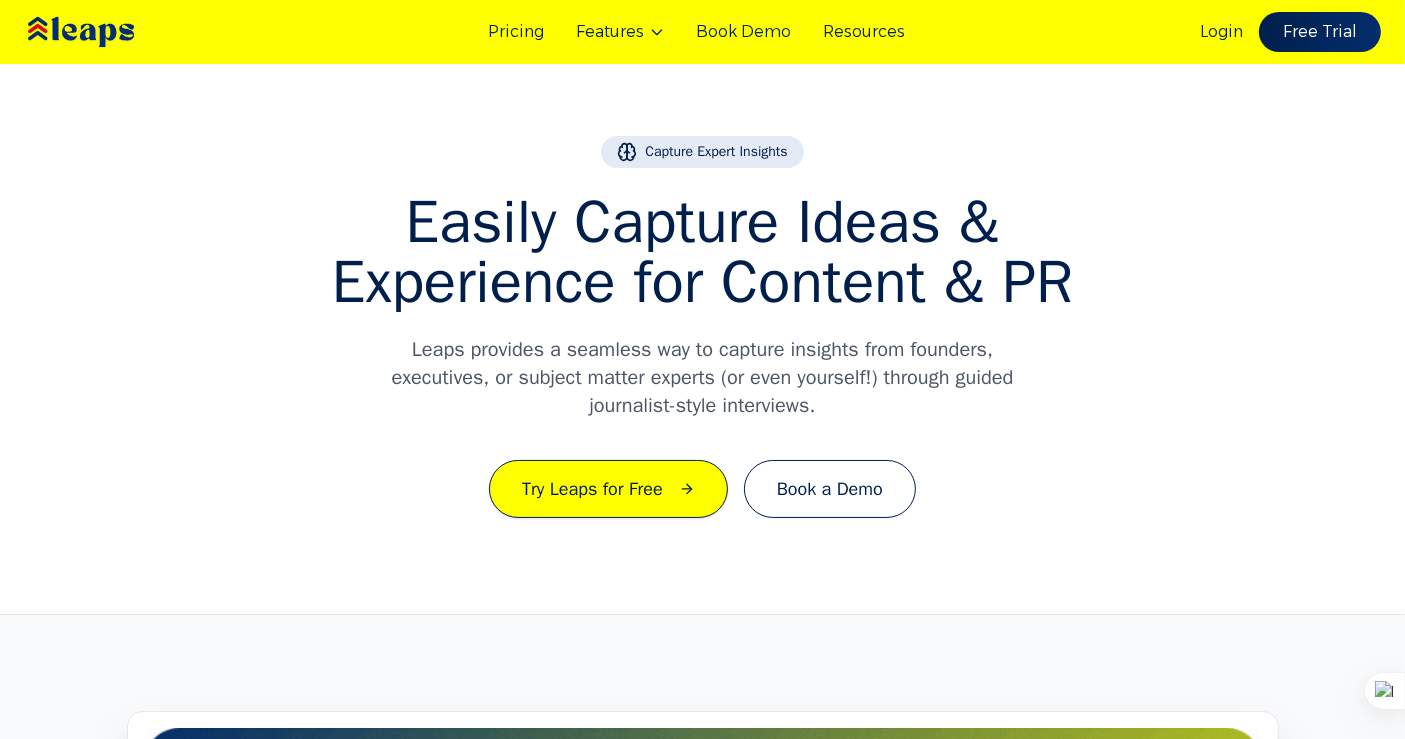 click on "Resources" at bounding box center [865, 32] 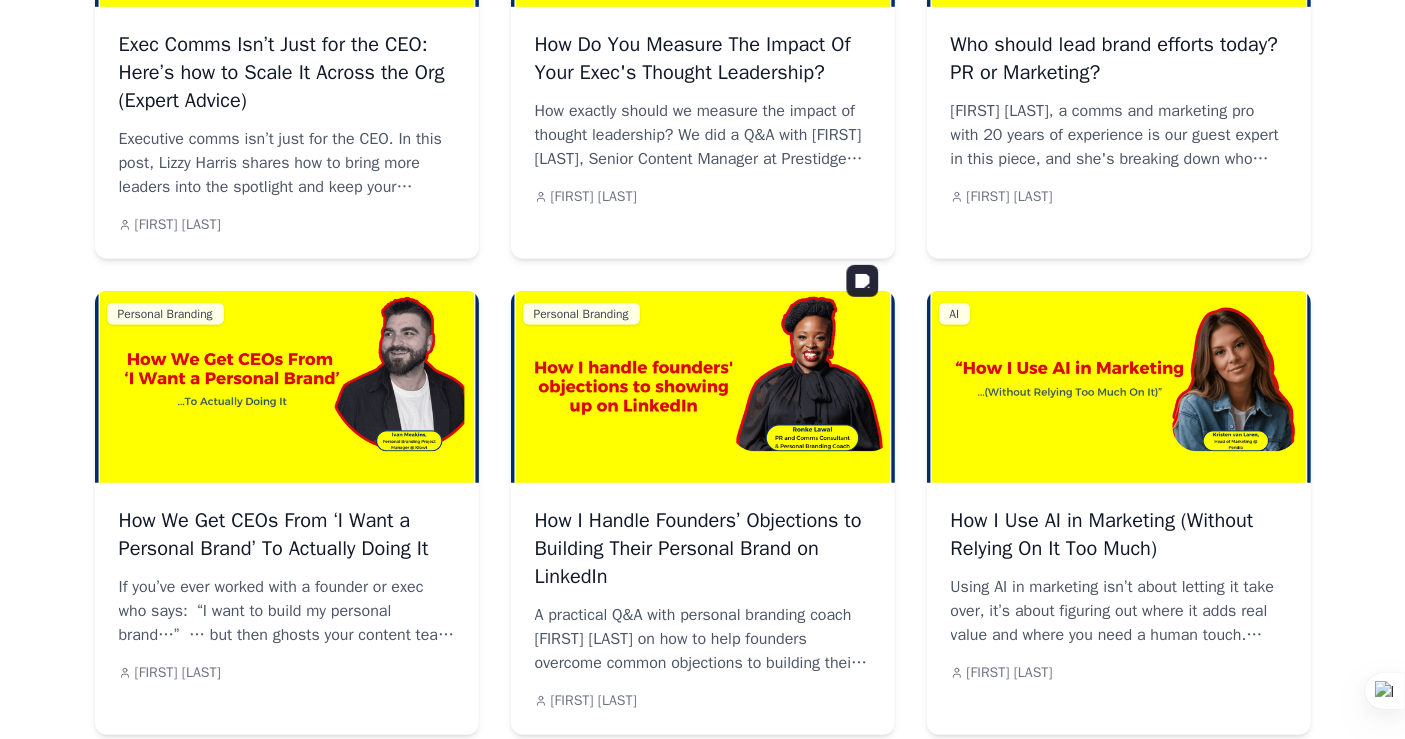 scroll, scrollTop: 1453, scrollLeft: 0, axis: vertical 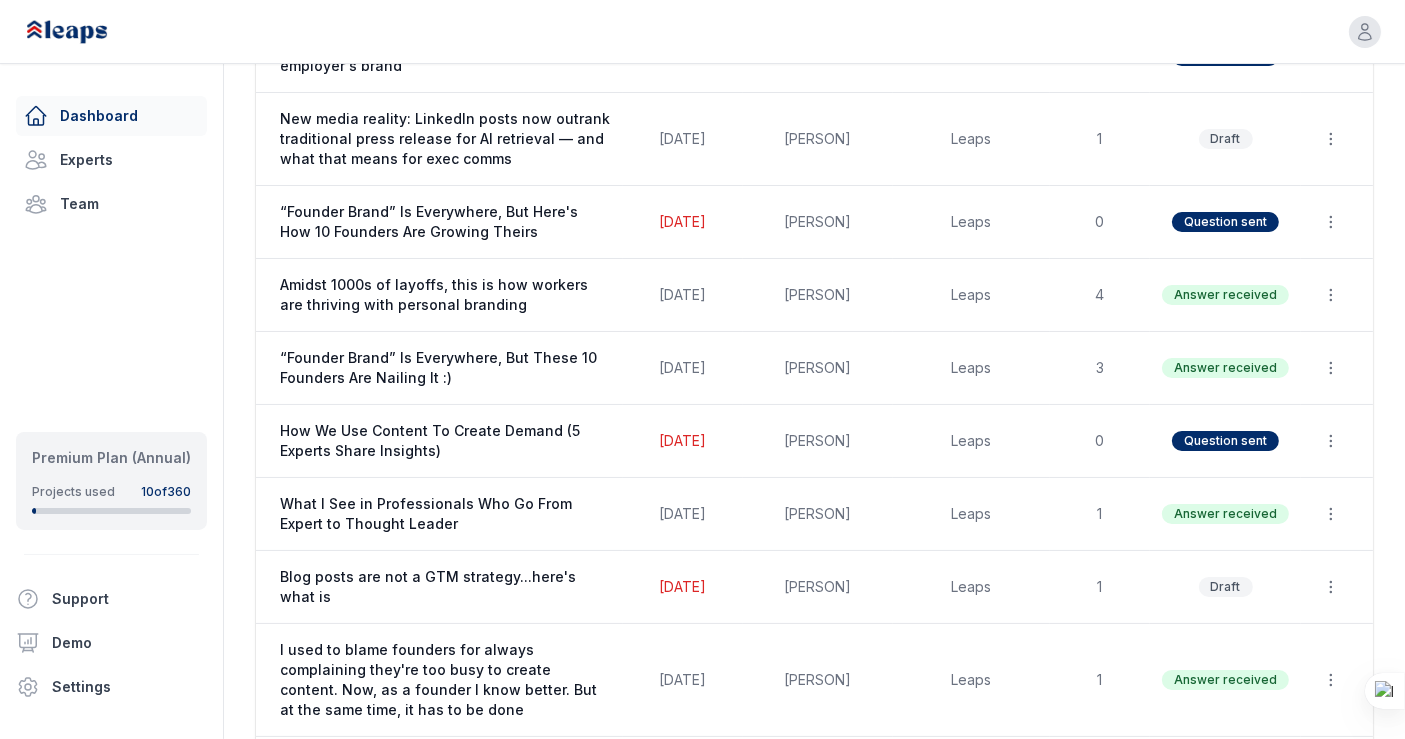 click on "What I See in Professionals Who Go From Expert to Thought Leader" at bounding box center [445, 514] 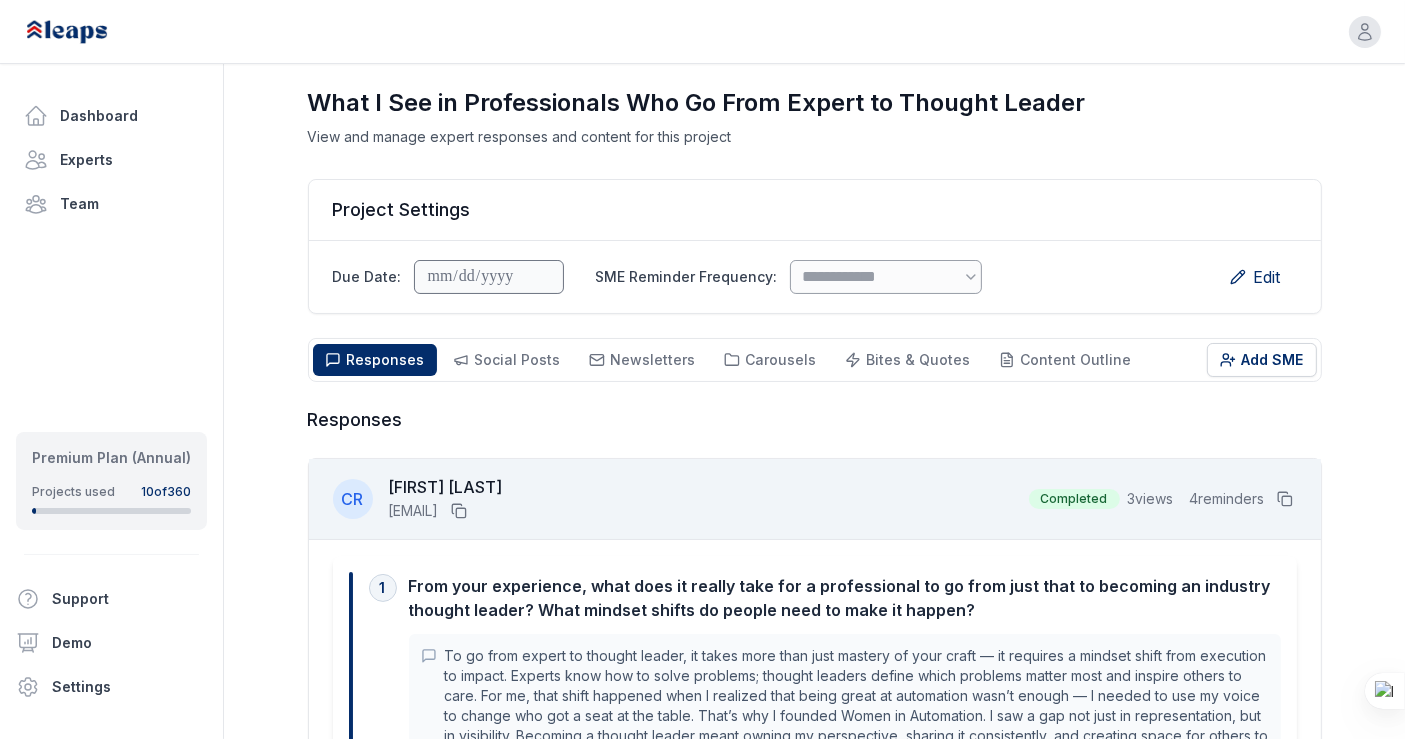 scroll, scrollTop: 0, scrollLeft: 0, axis: both 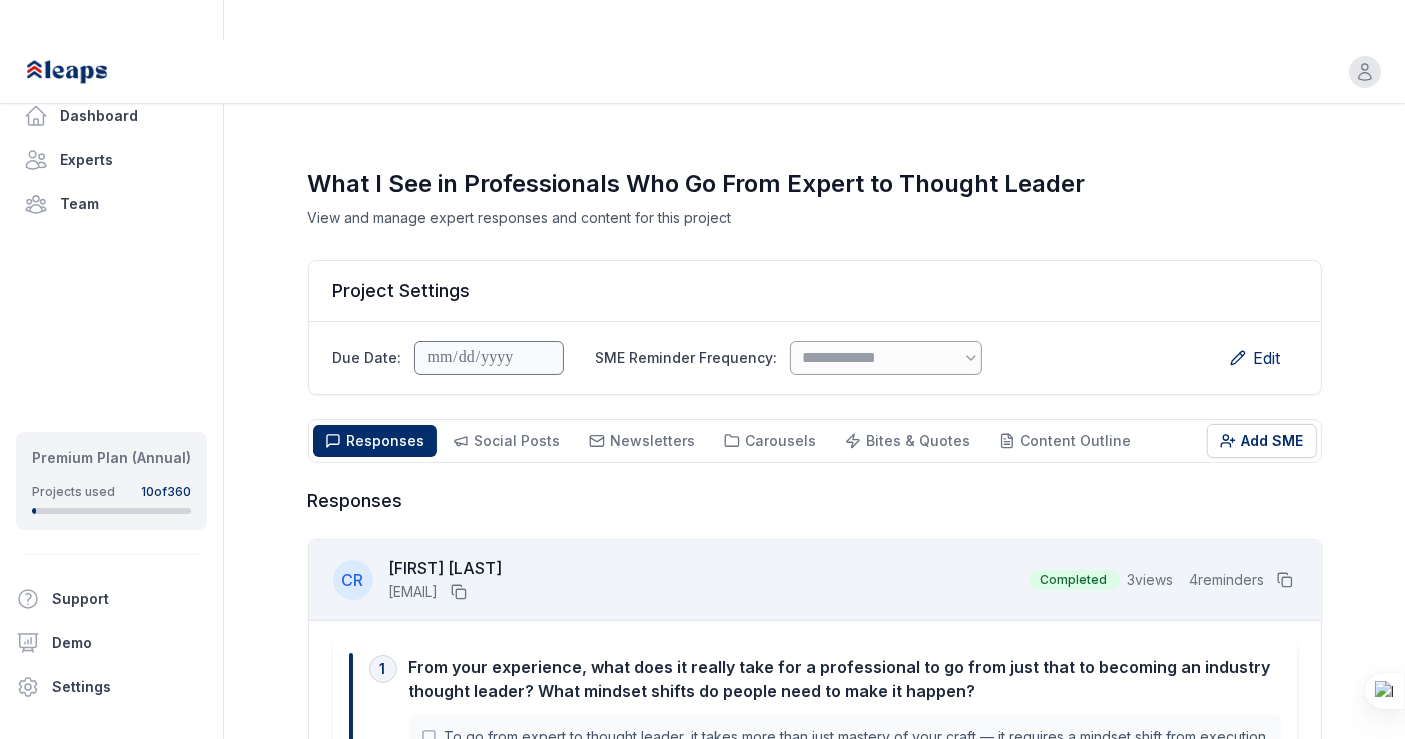 click on "Dashboard" at bounding box center (111, 116) 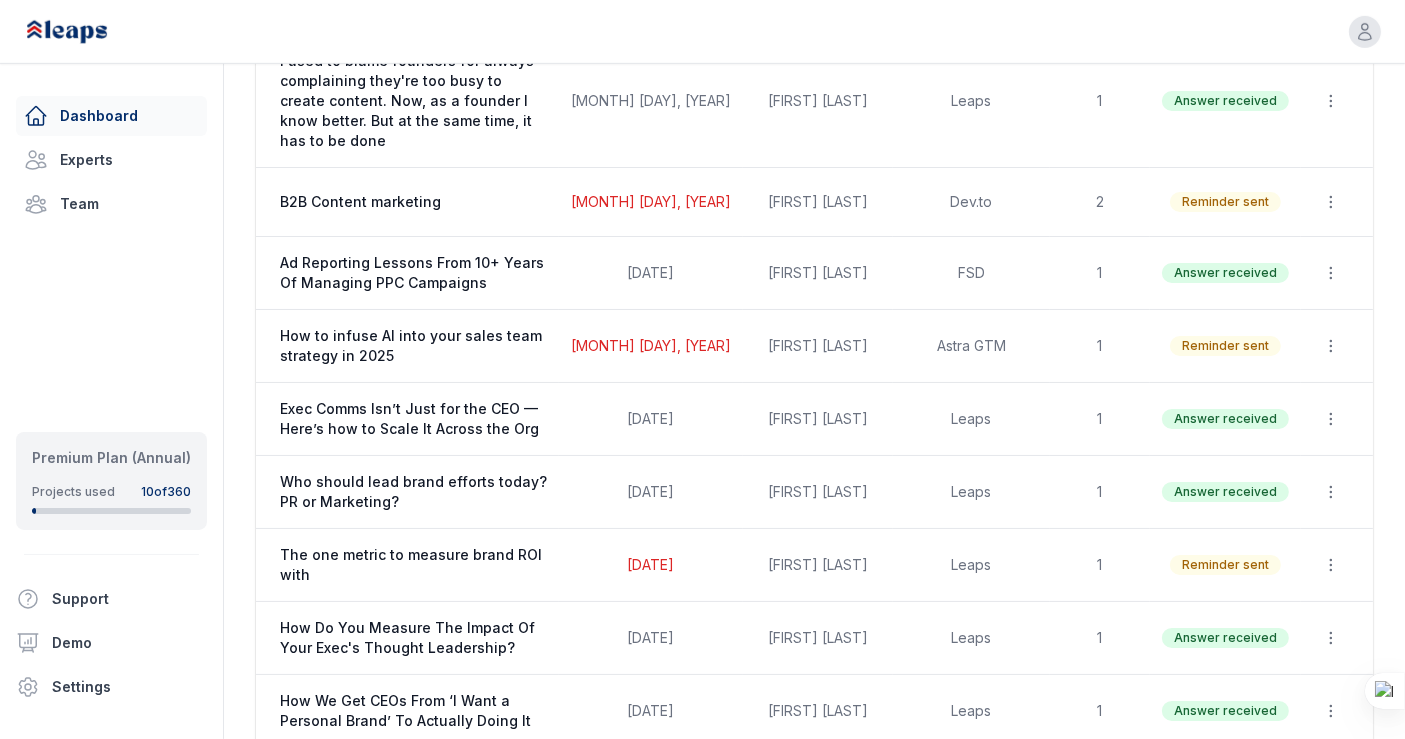 scroll, scrollTop: 990, scrollLeft: 0, axis: vertical 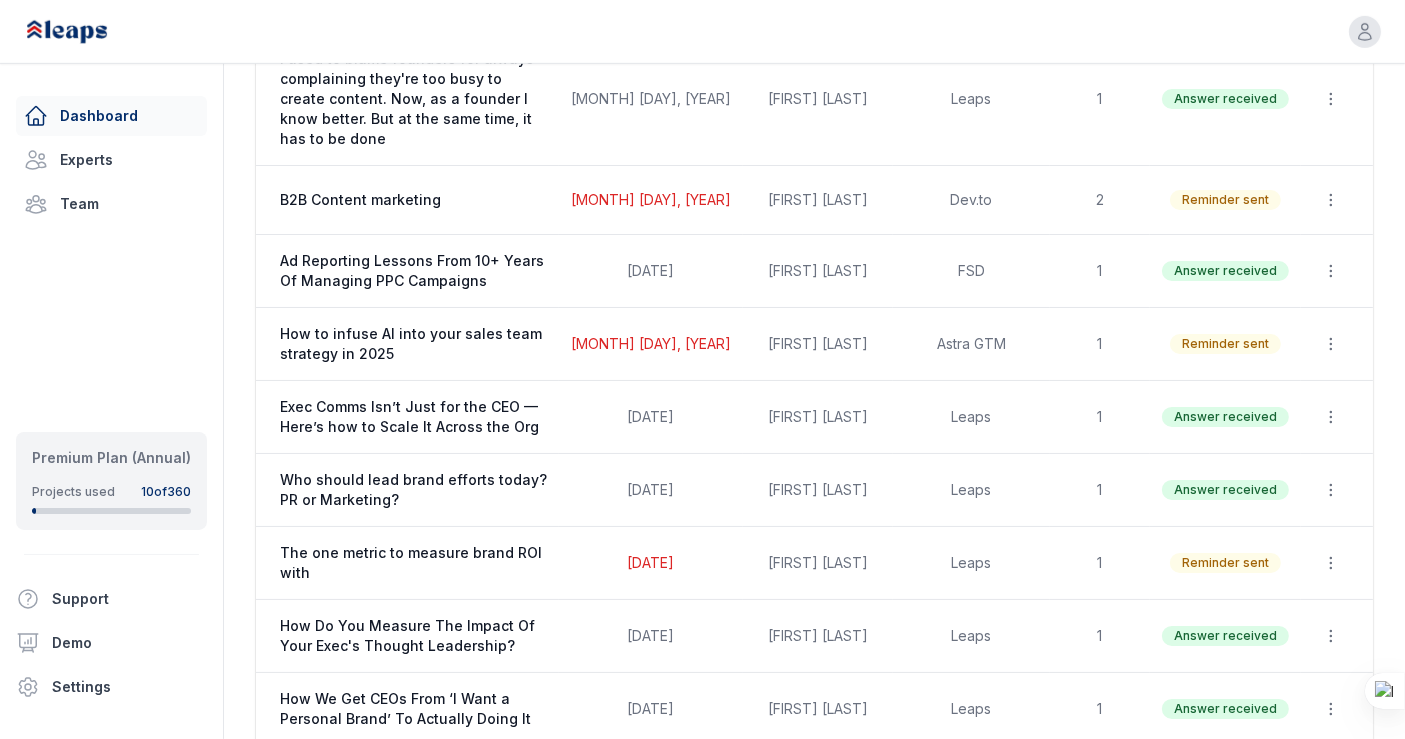 click on "How We Get CEOs From ‘I Want a Personal Brand’ To Actually Doing It" at bounding box center [413, 709] 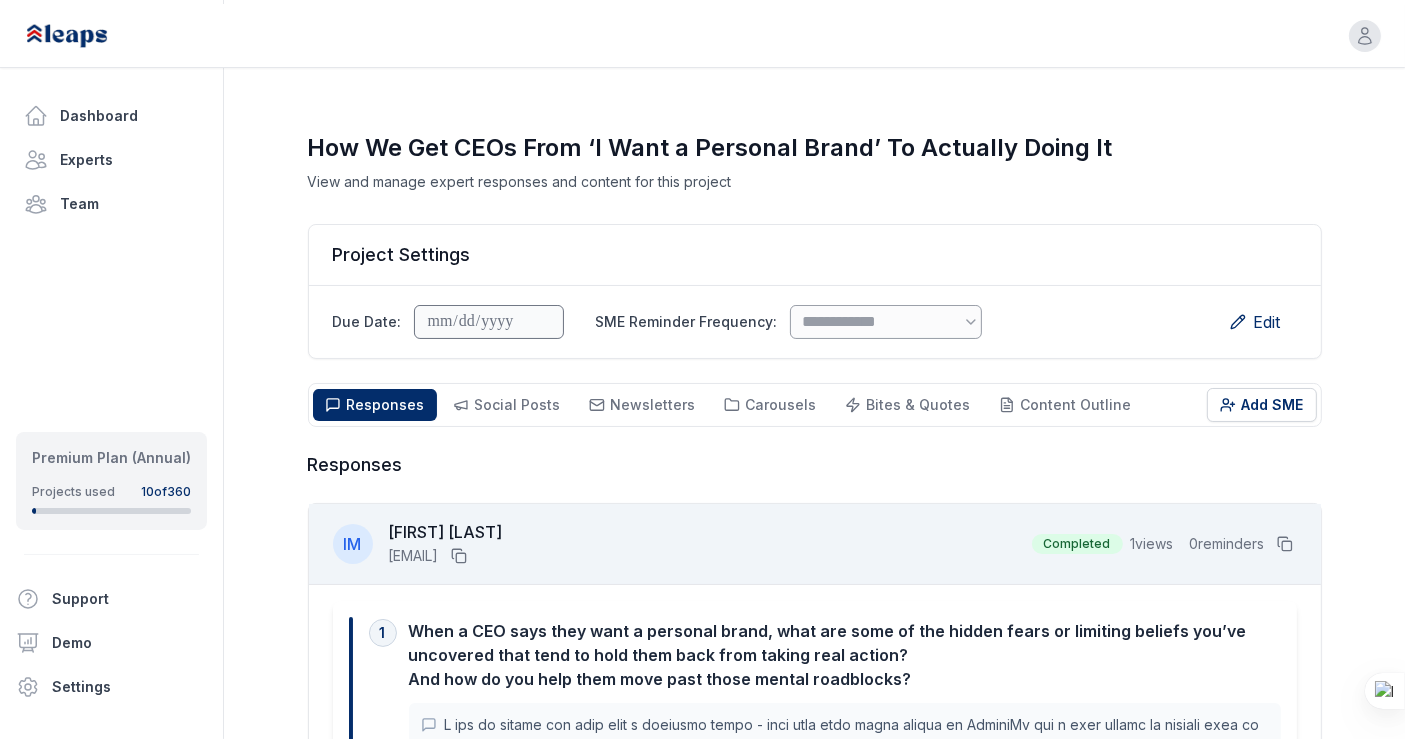 scroll, scrollTop: 0, scrollLeft: 0, axis: both 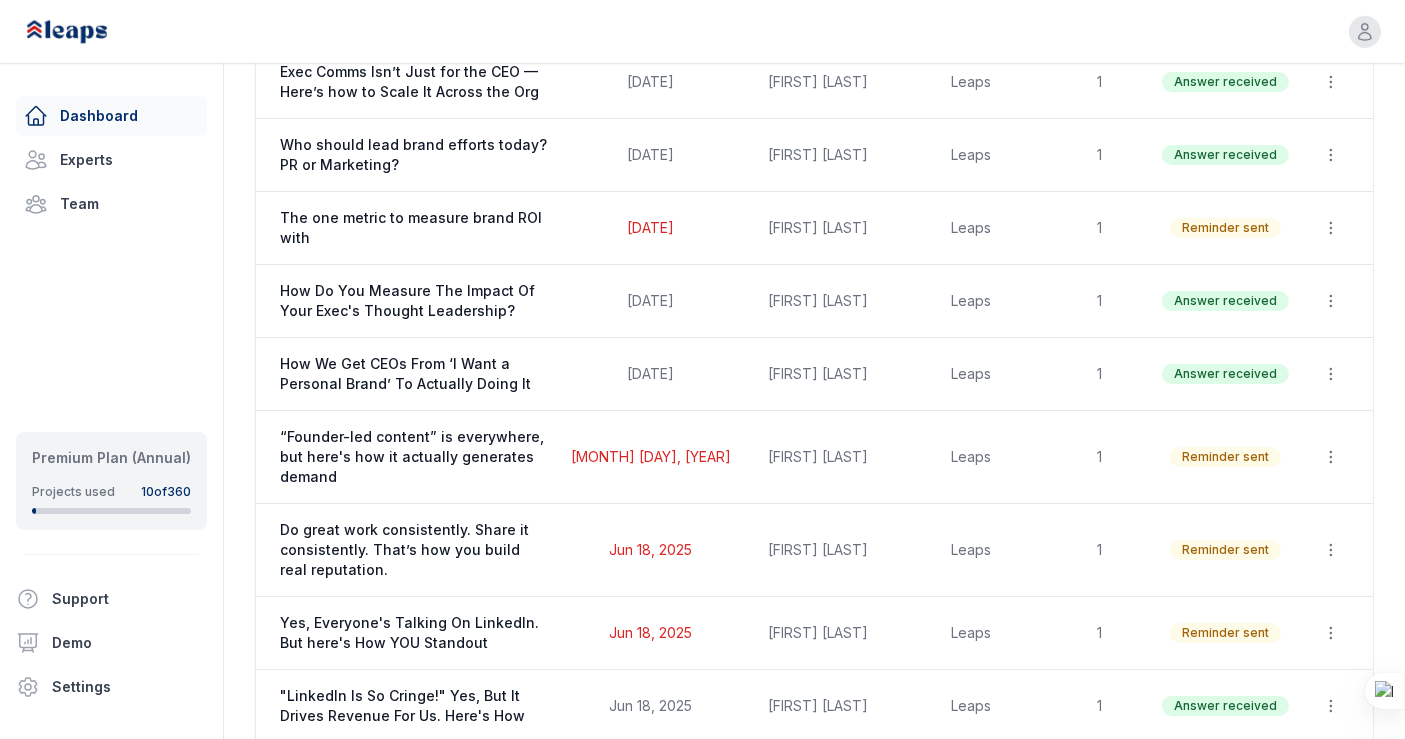 drag, startPoint x: 557, startPoint y: 547, endPoint x: 170, endPoint y: 342, distance: 437.94293 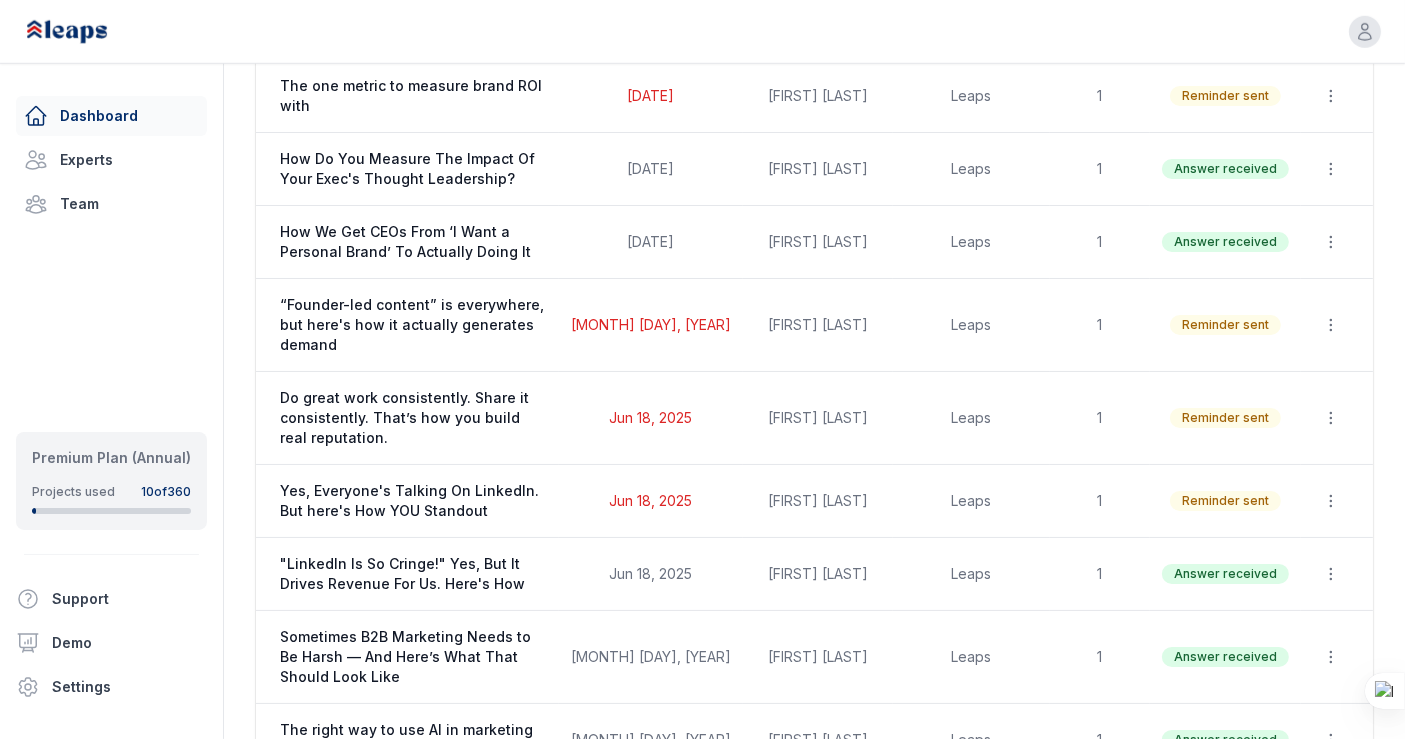 scroll, scrollTop: 1464, scrollLeft: 0, axis: vertical 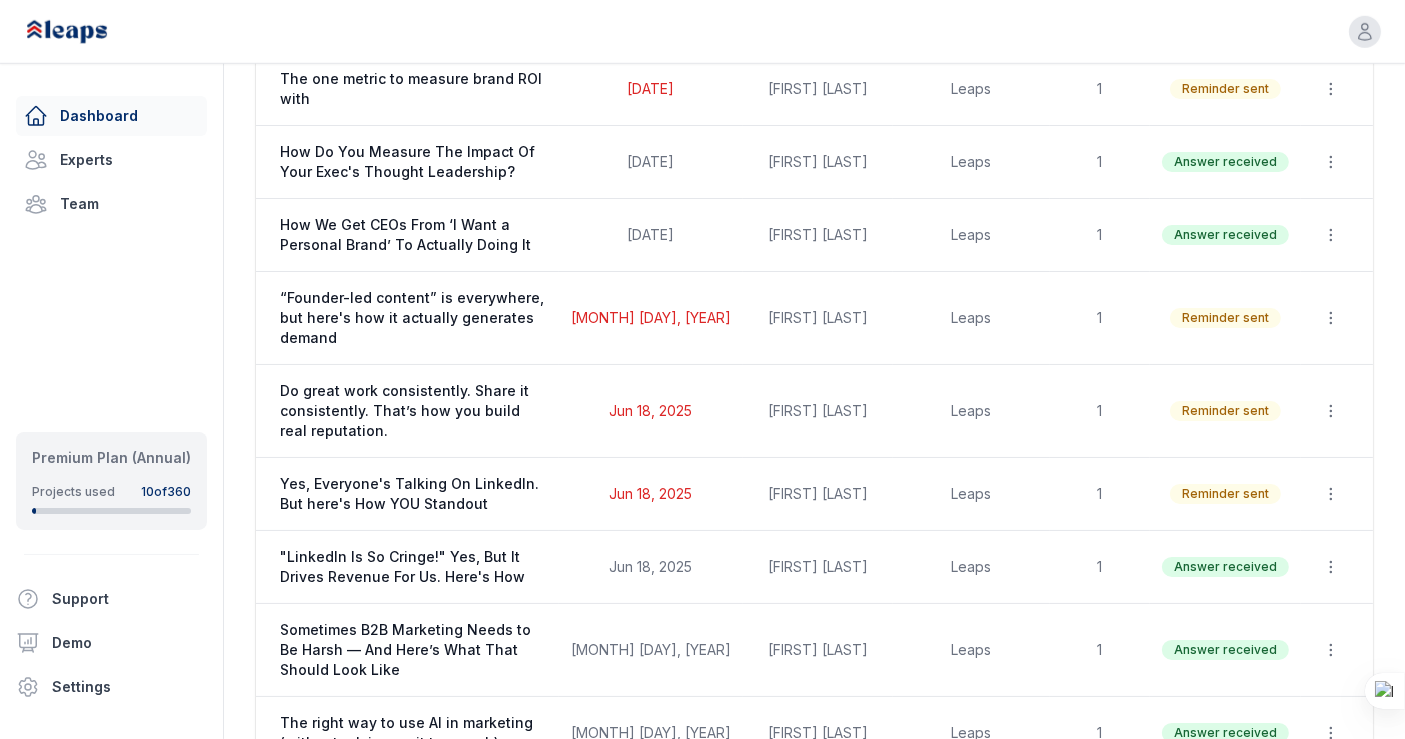 click on ""LinkedIn Is So Cringe!" Yes, But It Drives Revenue For Us. Here's How" at bounding box center [413, 567] 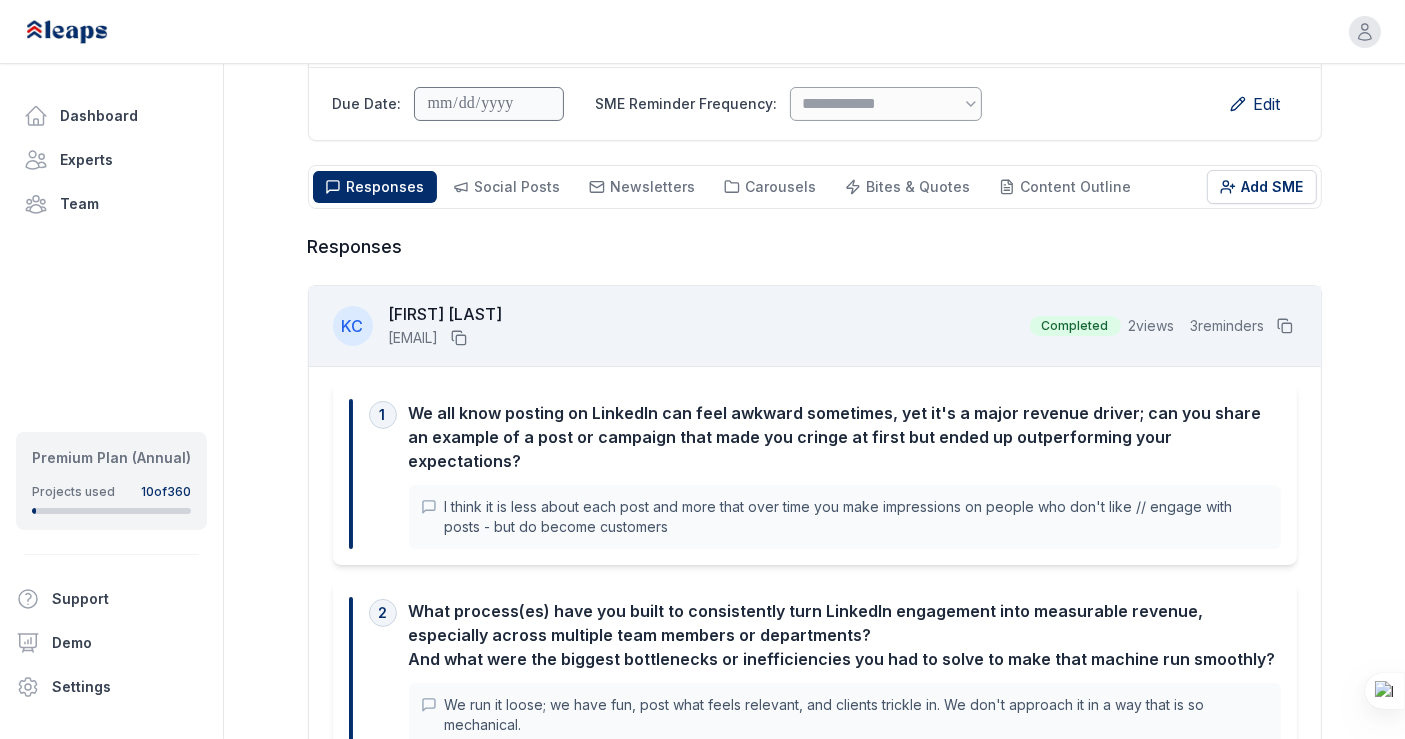 scroll, scrollTop: 363, scrollLeft: 0, axis: vertical 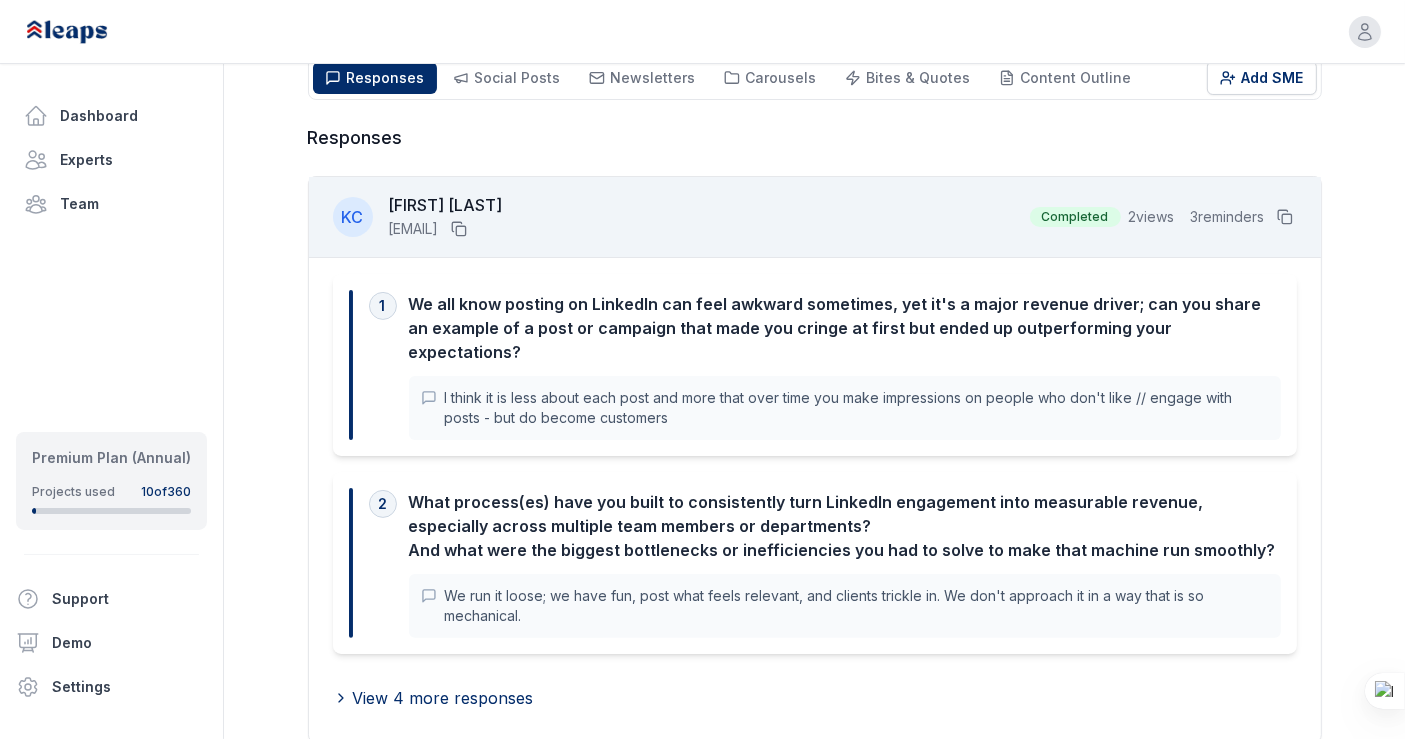 click on "View 4 more responses" at bounding box center [443, 698] 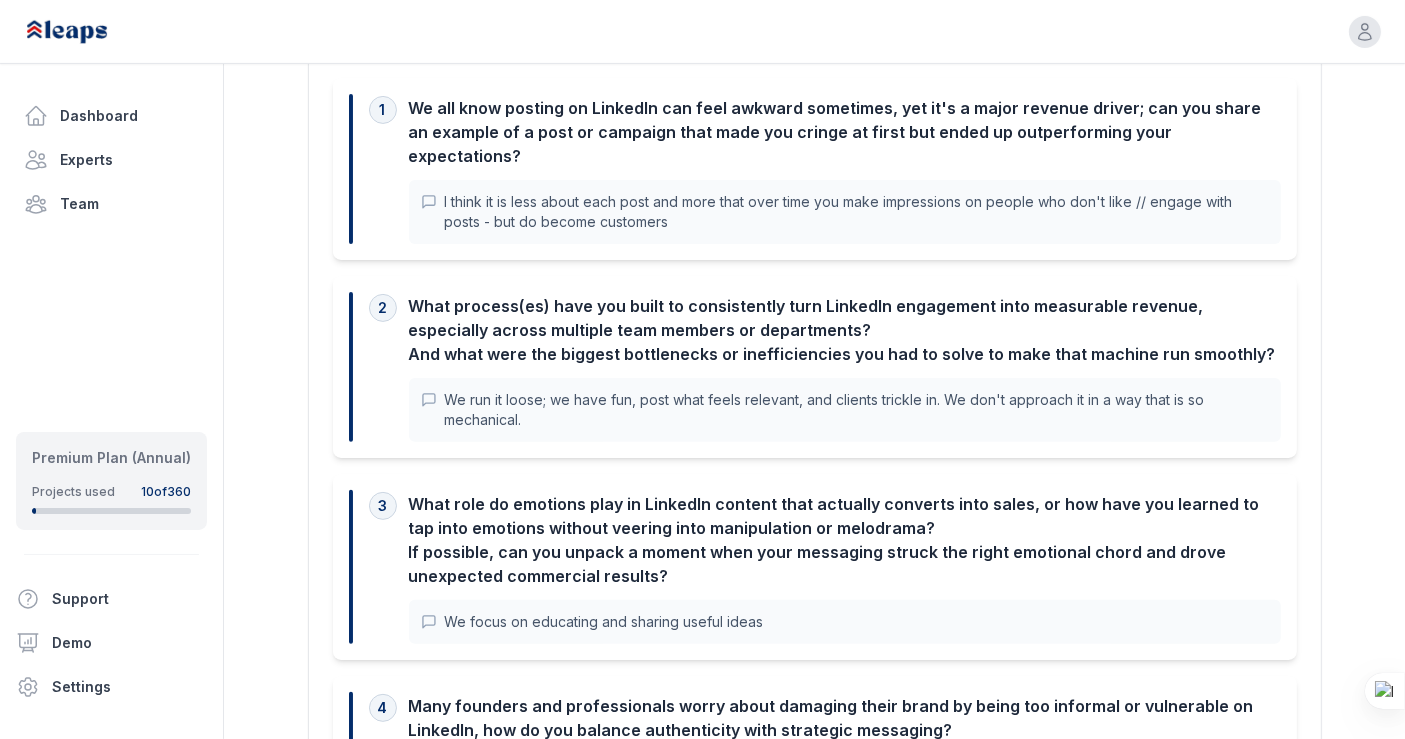 scroll, scrollTop: 0, scrollLeft: 0, axis: both 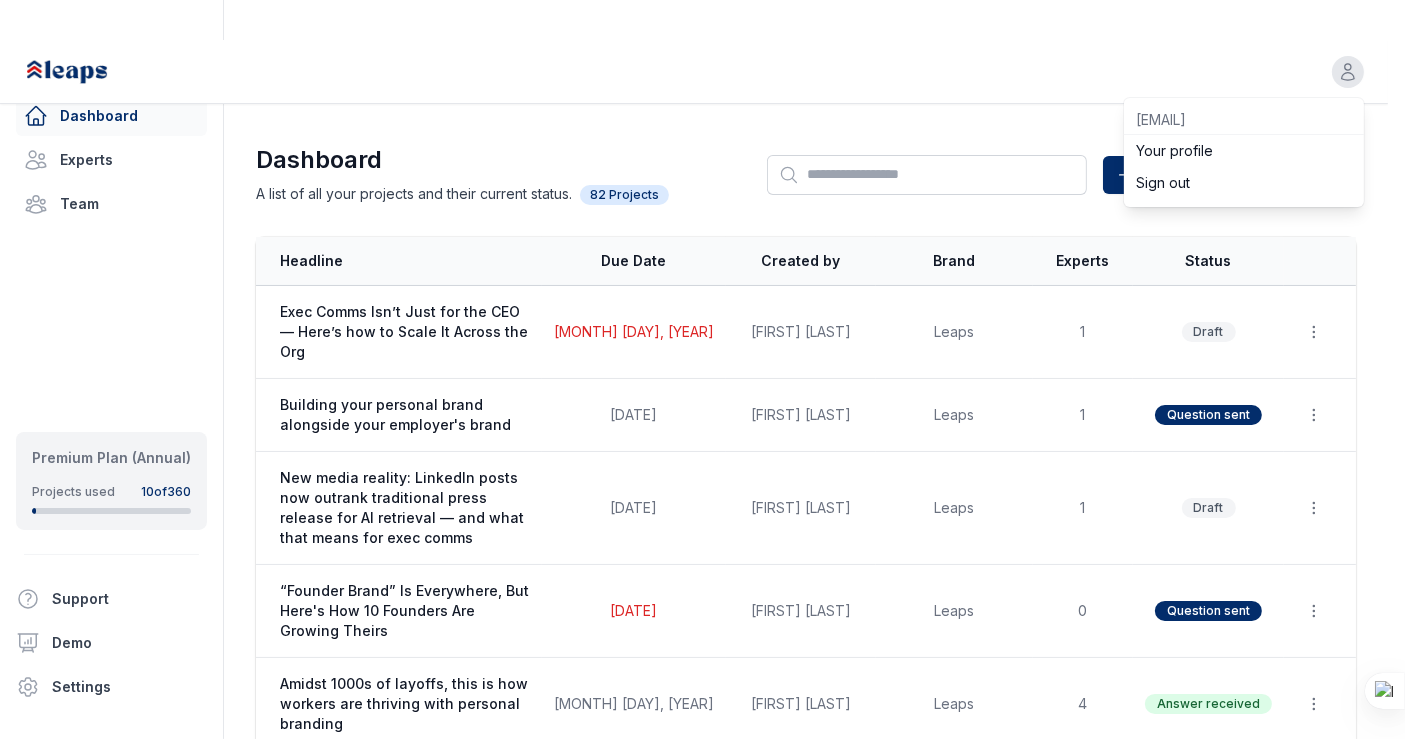 click at bounding box center (1348, 72) 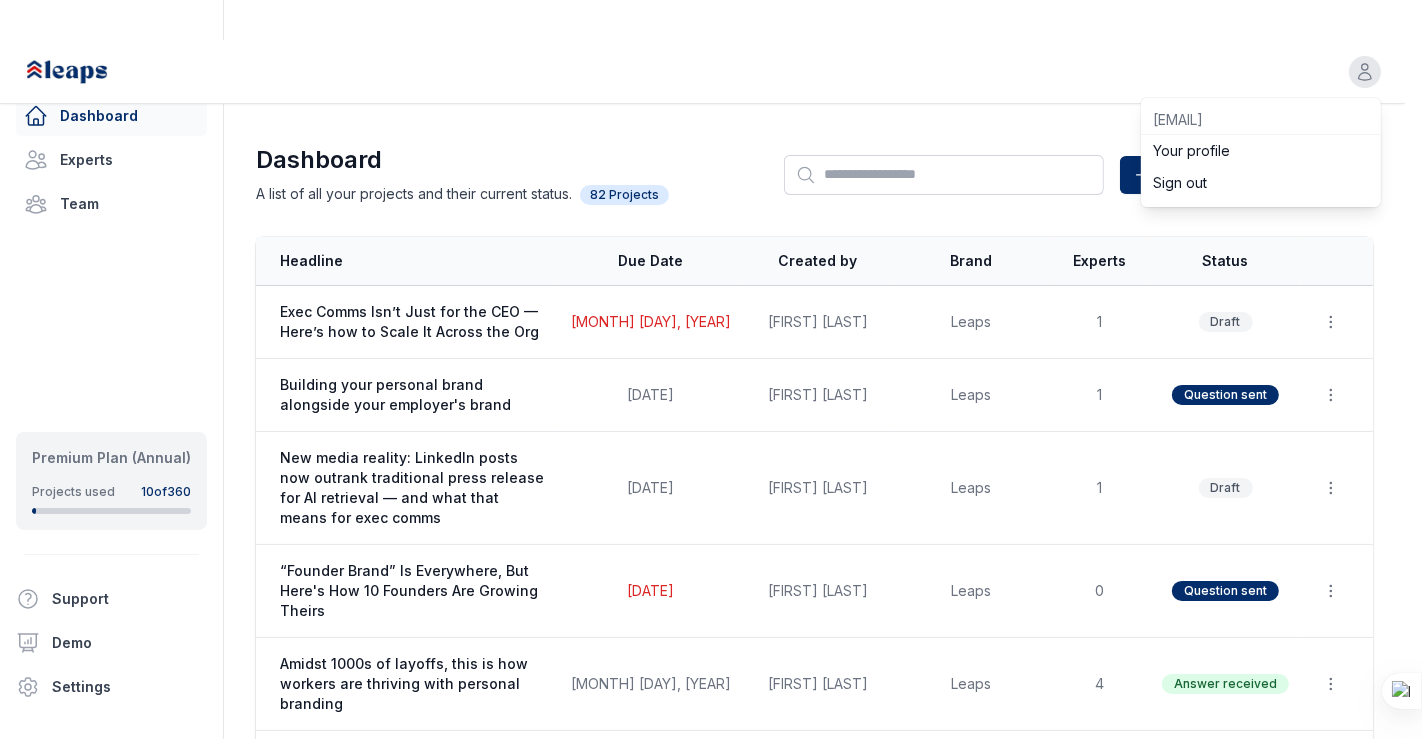 click on "Sign out" at bounding box center [1261, 183] 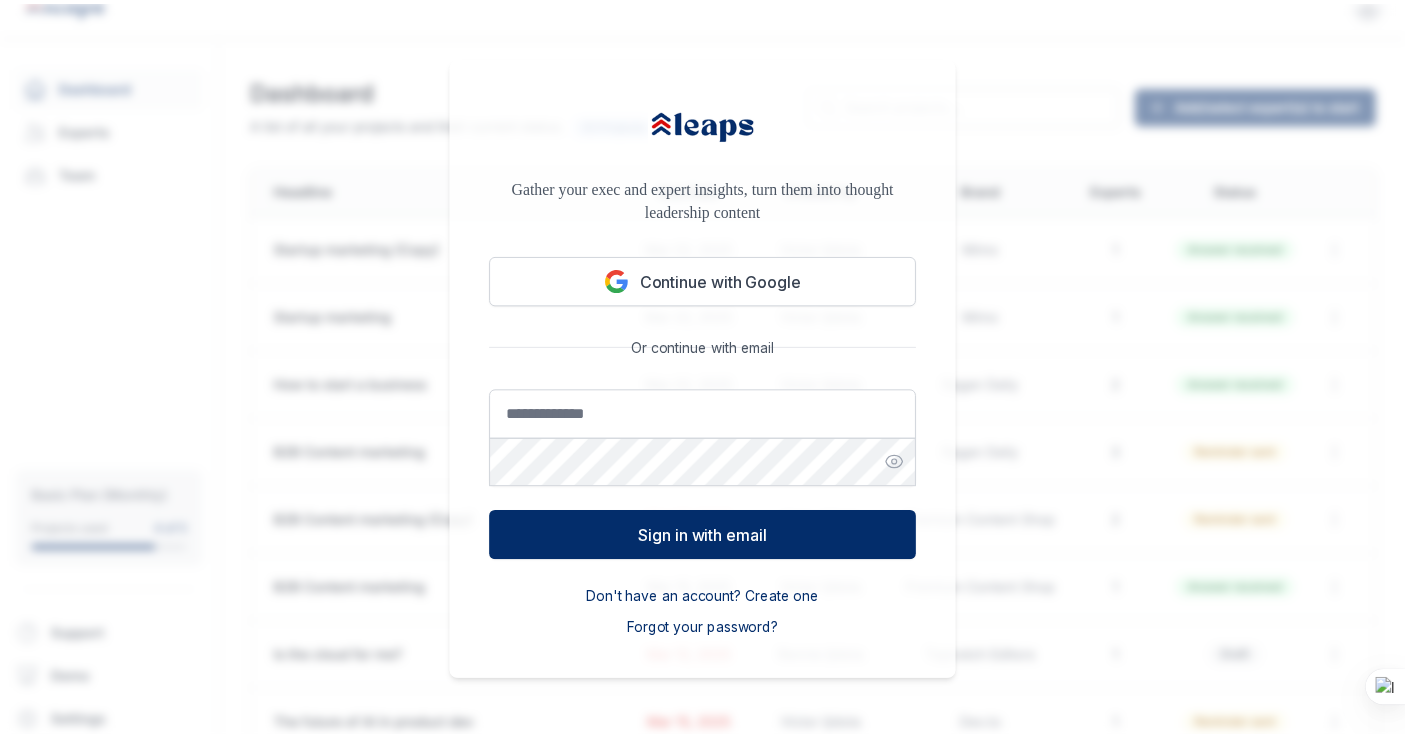 scroll, scrollTop: 0, scrollLeft: 0, axis: both 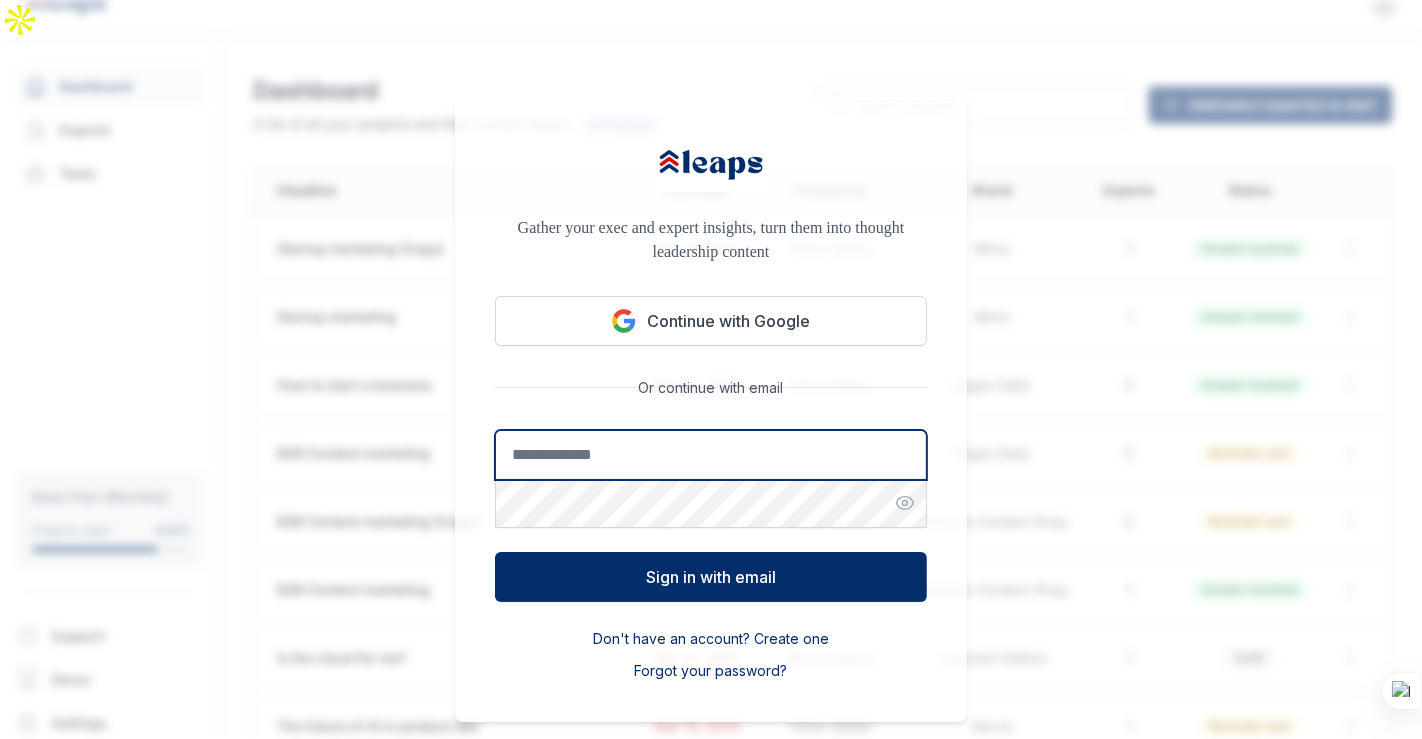 type on "**********" 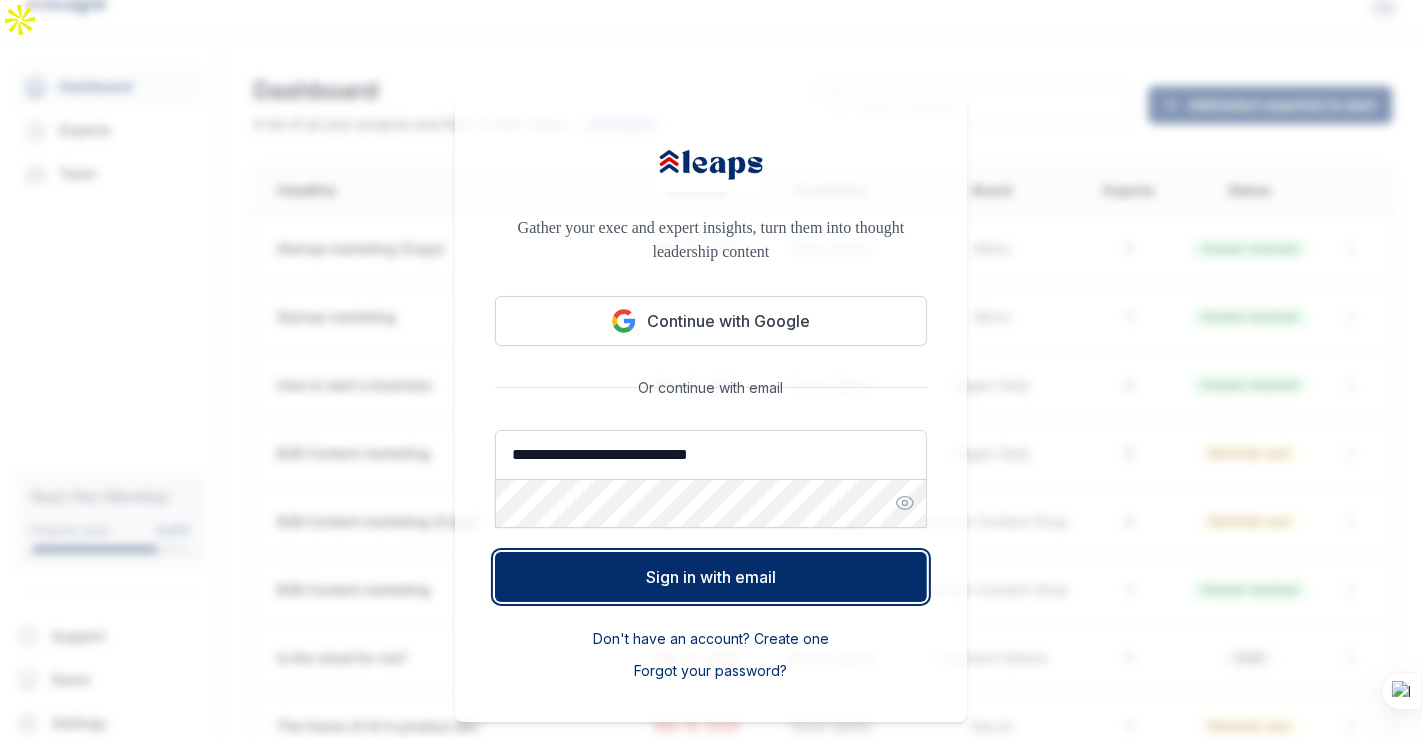 click on "Sign in with email" at bounding box center [711, 577] 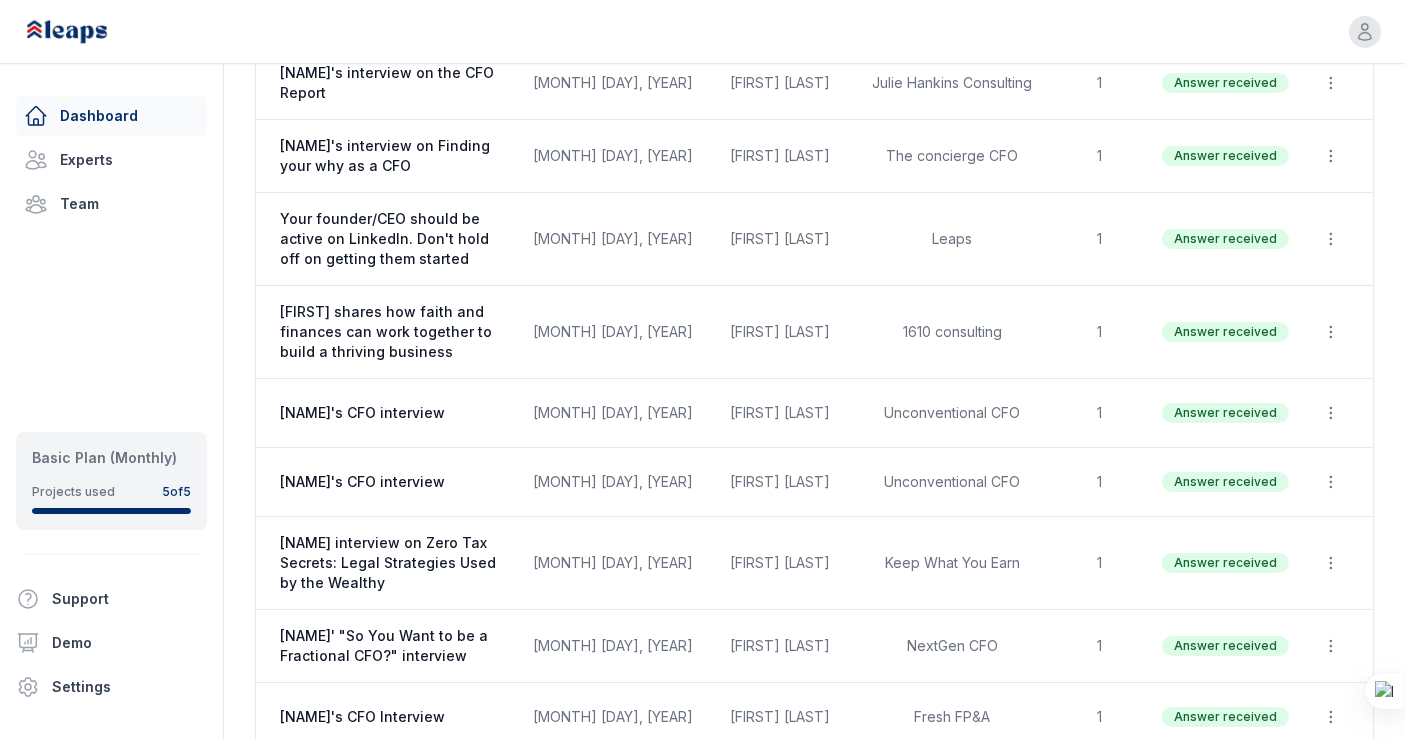 scroll, scrollTop: 973, scrollLeft: 0, axis: vertical 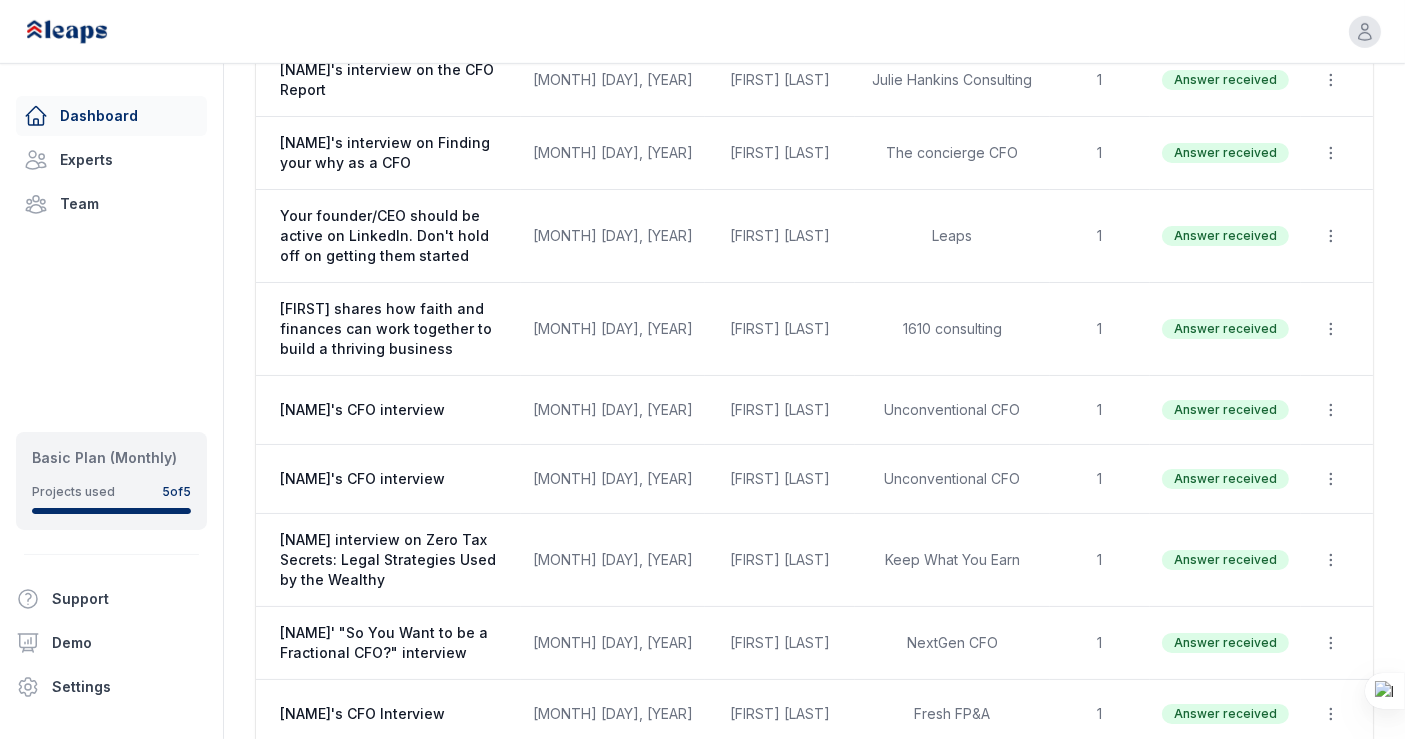 click 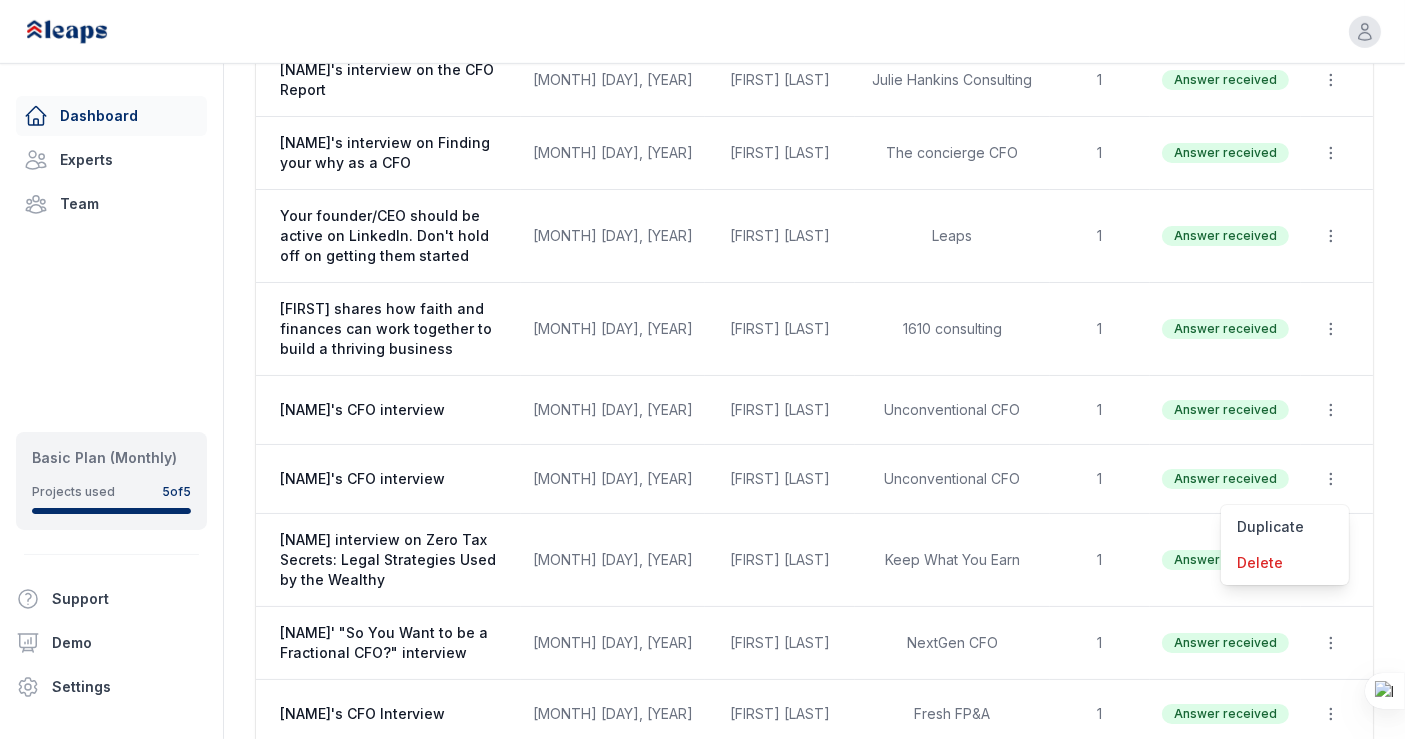 click on "Delete" at bounding box center (1285, 563) 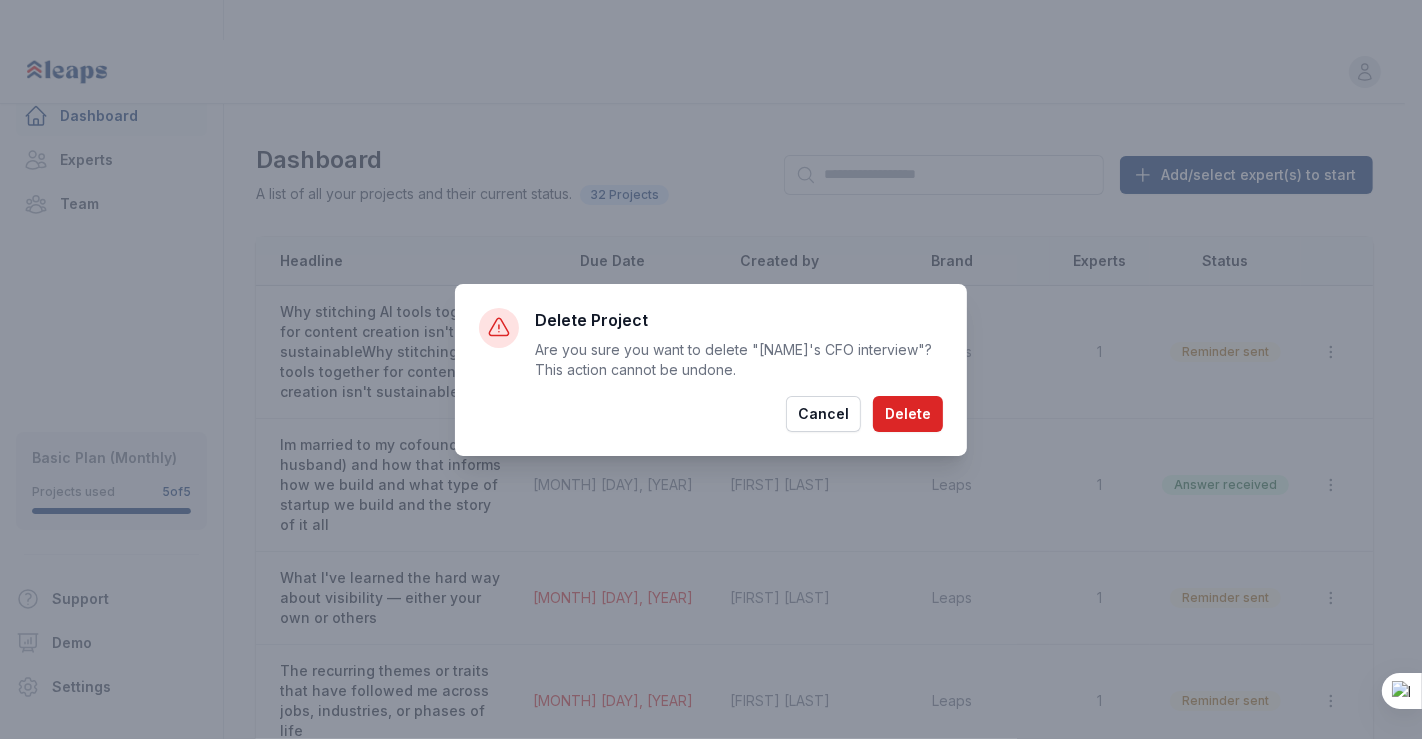click on "Delete" at bounding box center [908, 414] 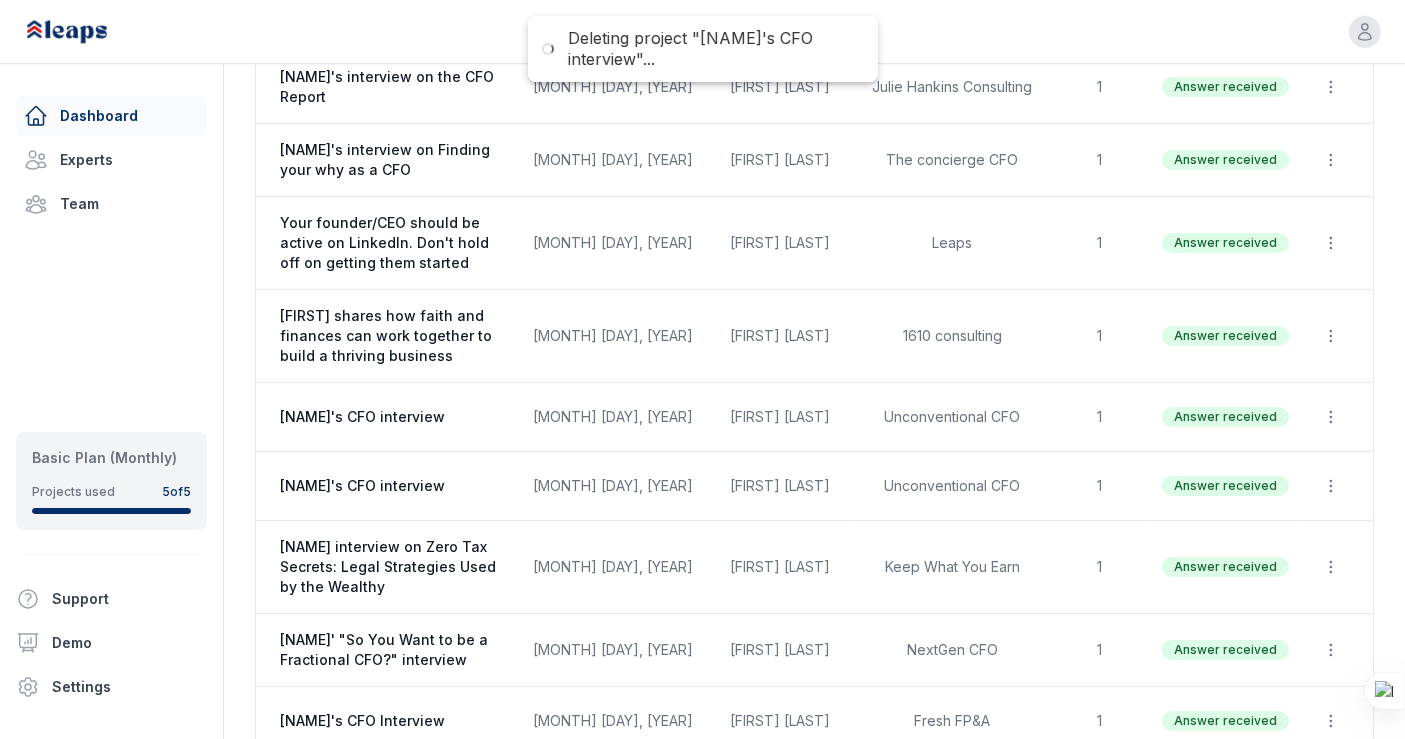 scroll, scrollTop: 970, scrollLeft: 0, axis: vertical 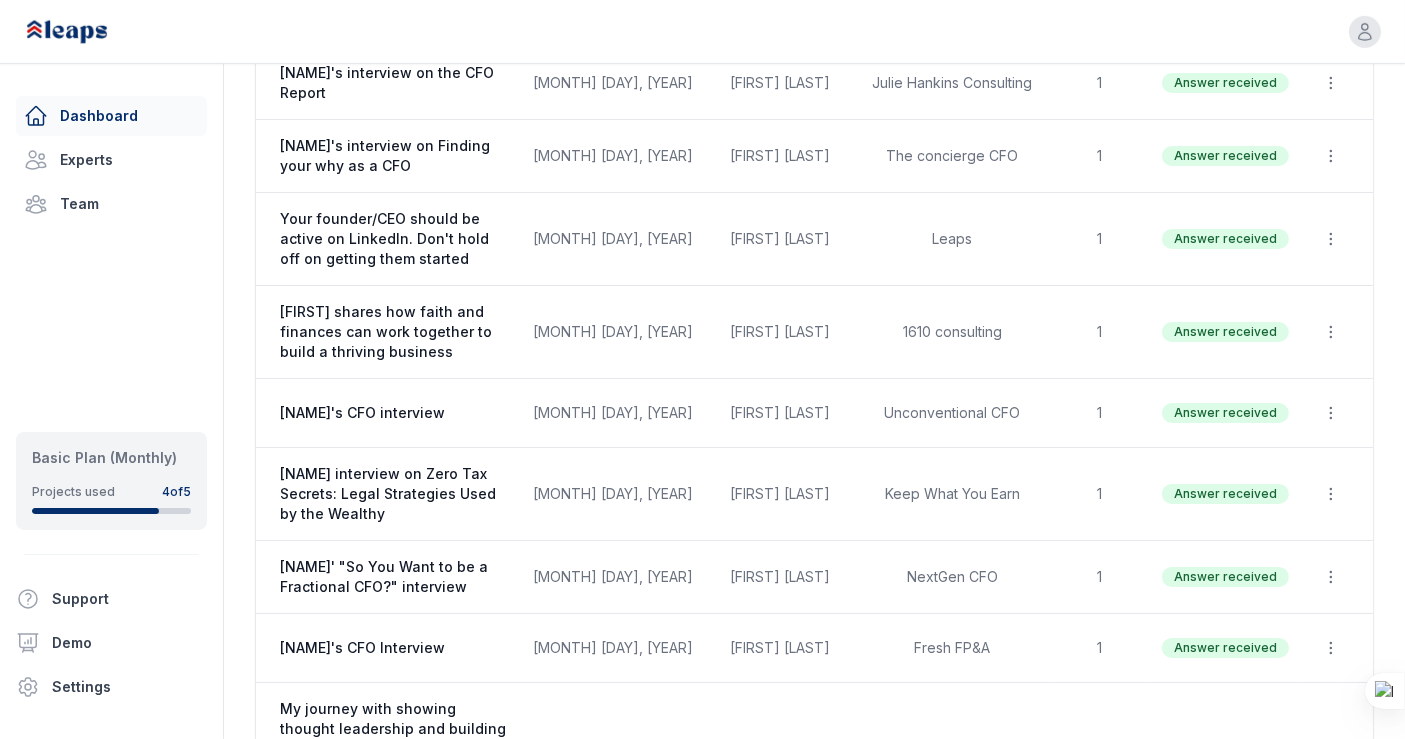 click 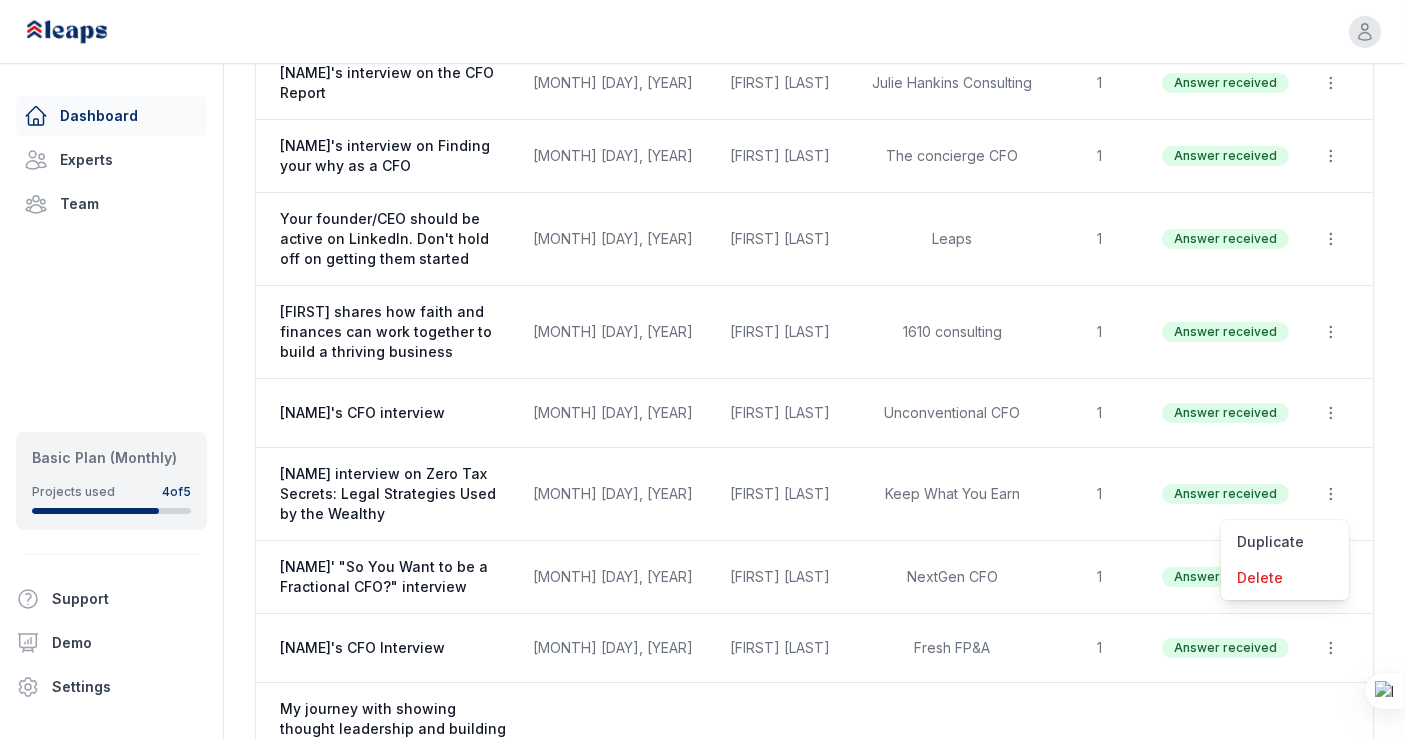 click on "Delete" at bounding box center (1285, 578) 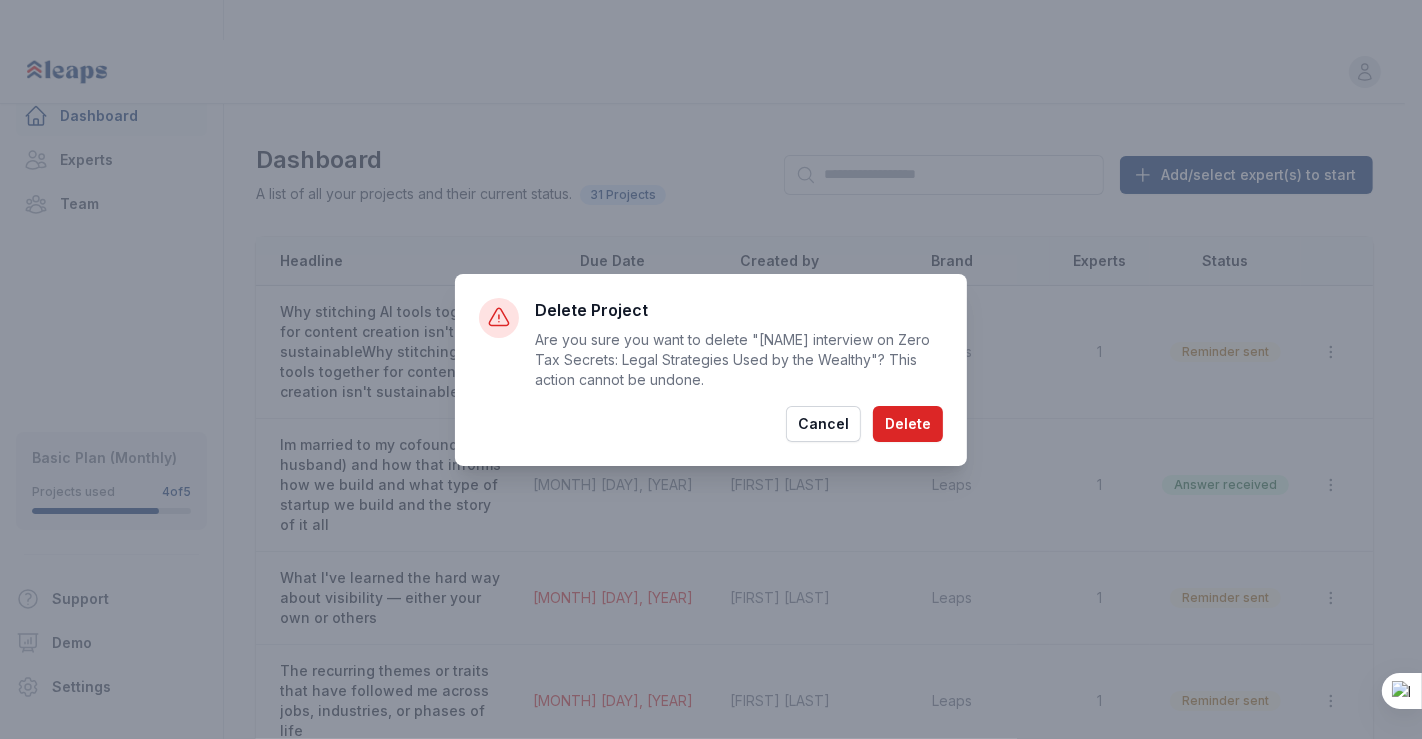 click on "Delete" at bounding box center [908, 424] 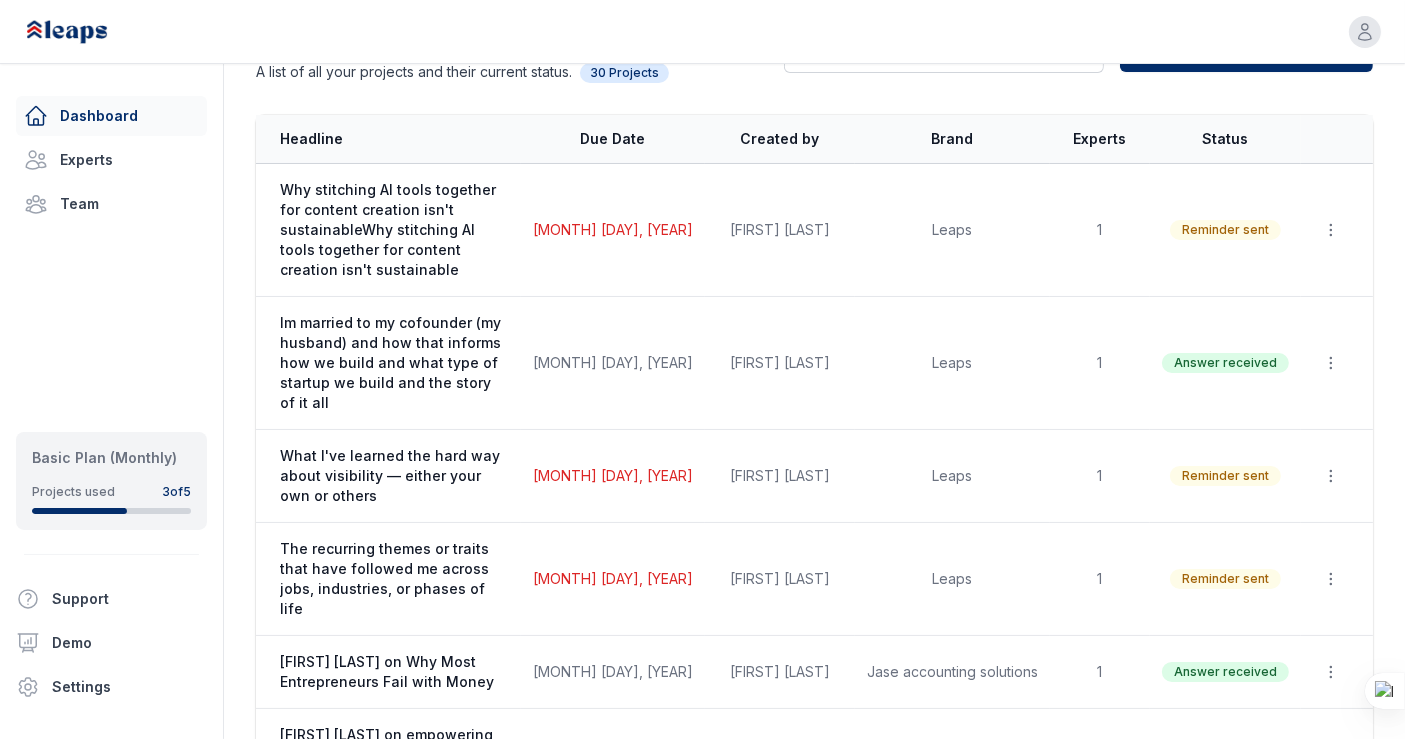 scroll, scrollTop: 122, scrollLeft: 0, axis: vertical 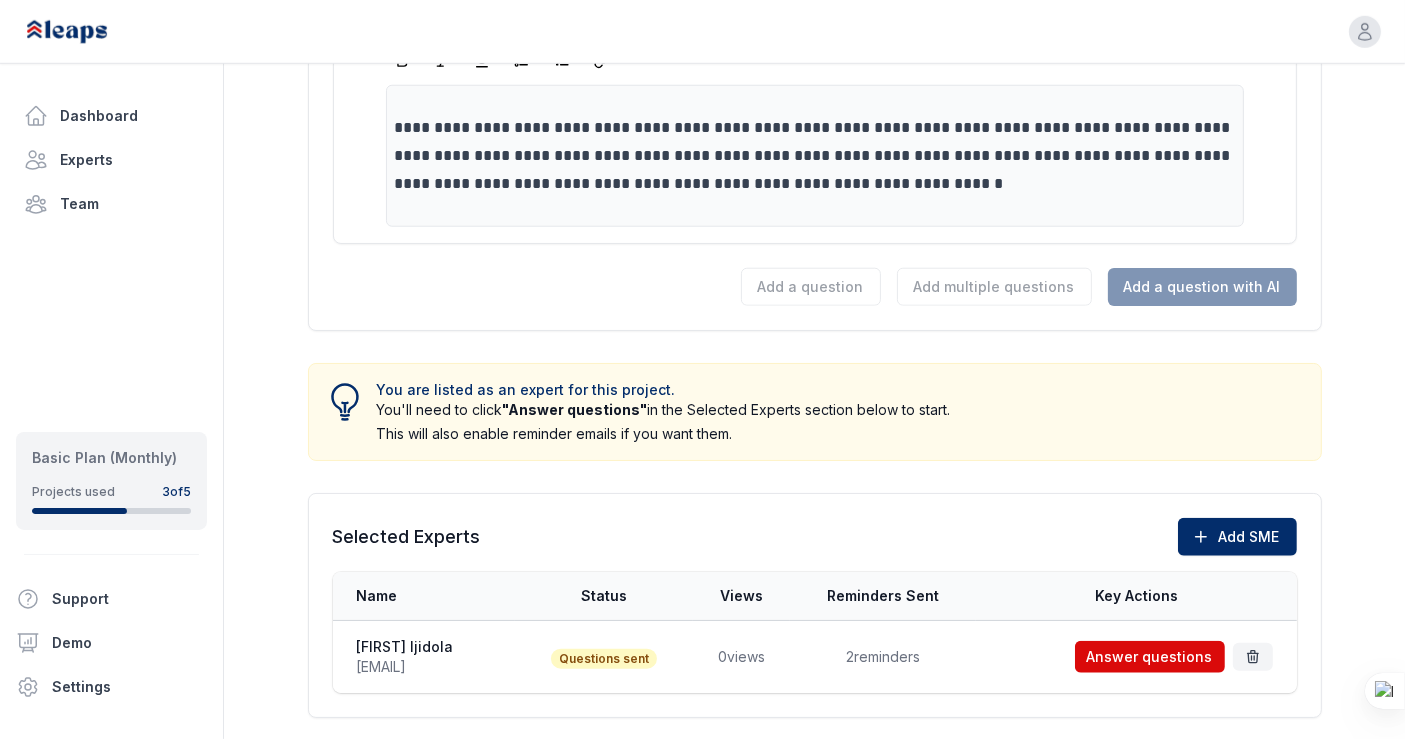 click on "Dashboard" at bounding box center [111, 116] 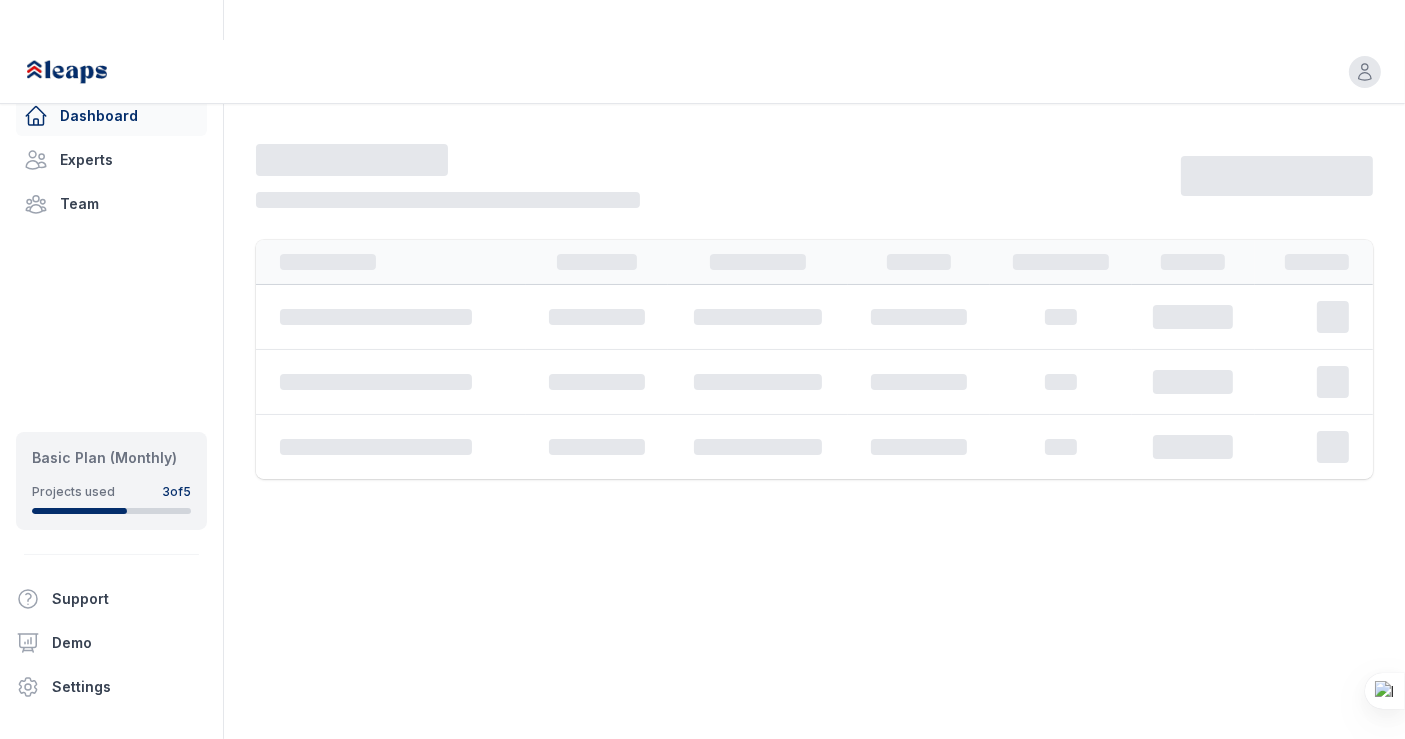 scroll, scrollTop: 0, scrollLeft: 0, axis: both 